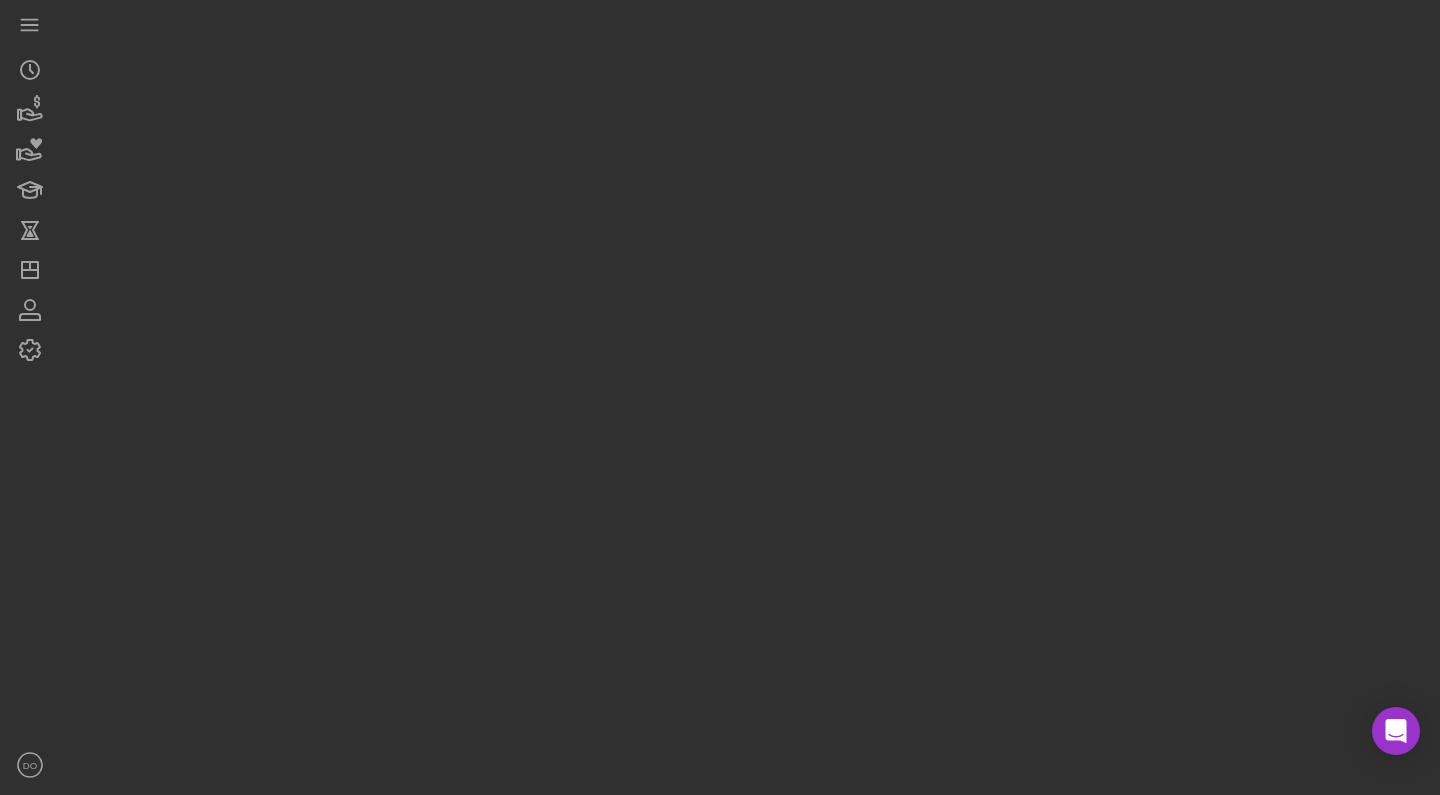 scroll, scrollTop: 0, scrollLeft: 0, axis: both 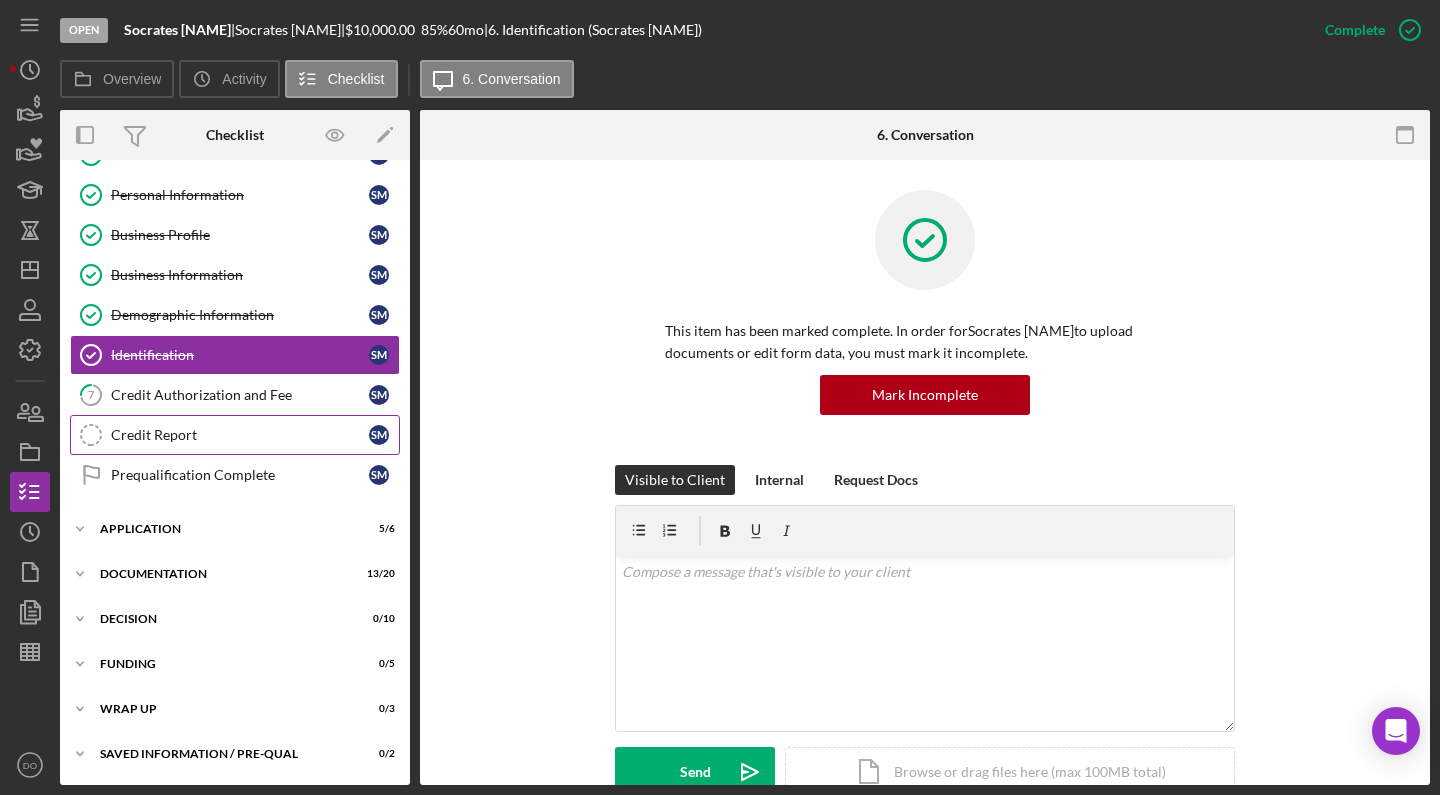 click on "Credit Report Credit Report S [NAME]" at bounding box center [235, 435] 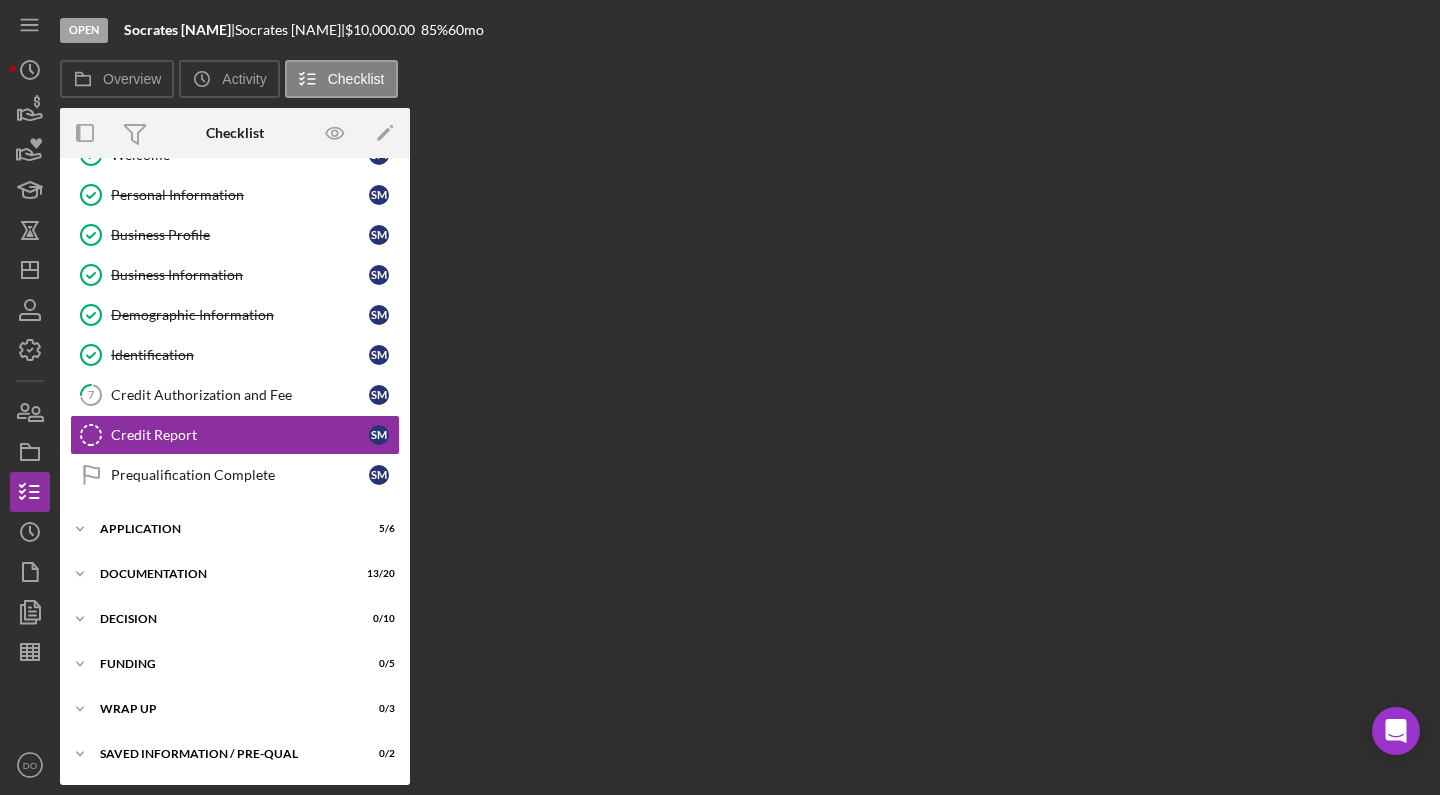 scroll, scrollTop: 74, scrollLeft: 0, axis: vertical 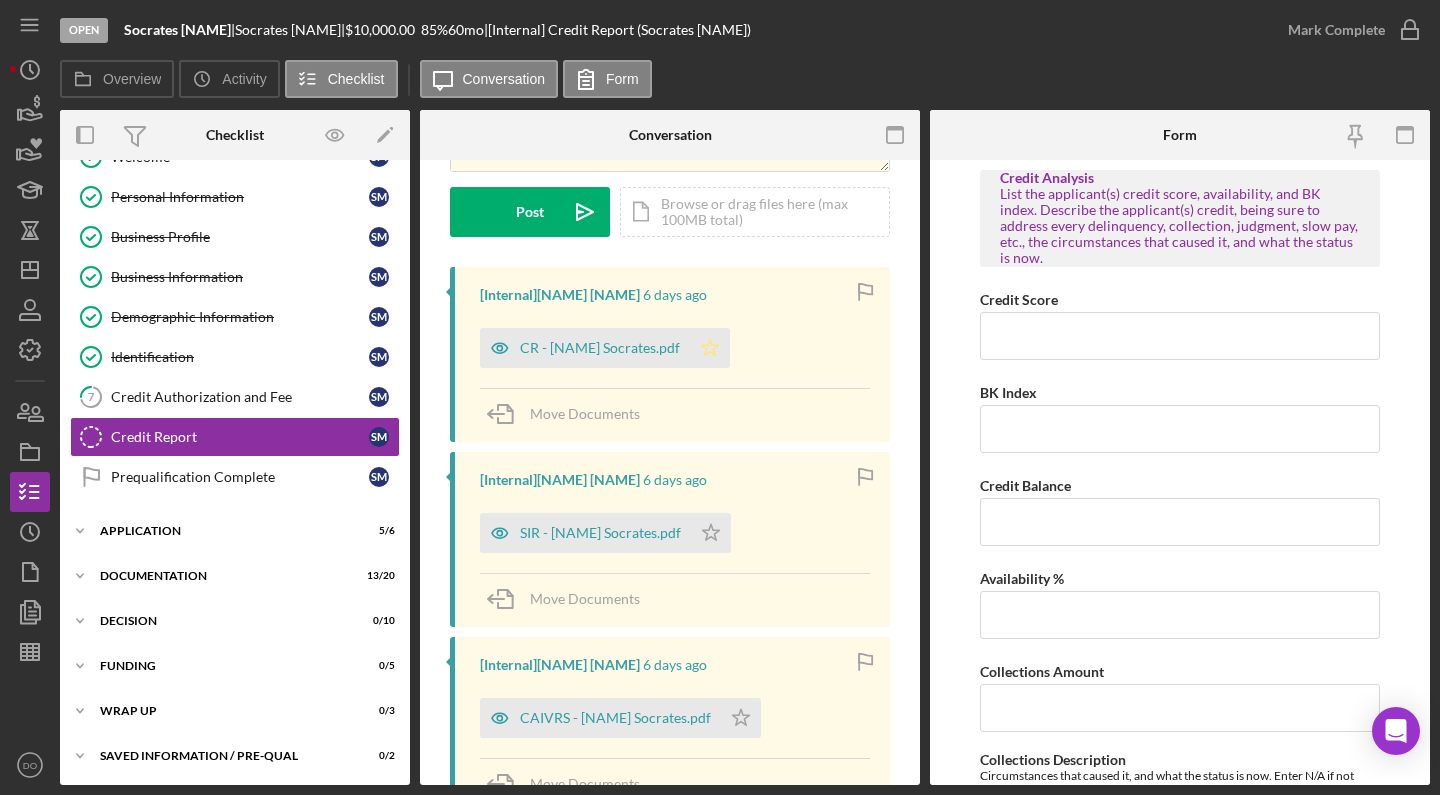 click on "Icon/Star" 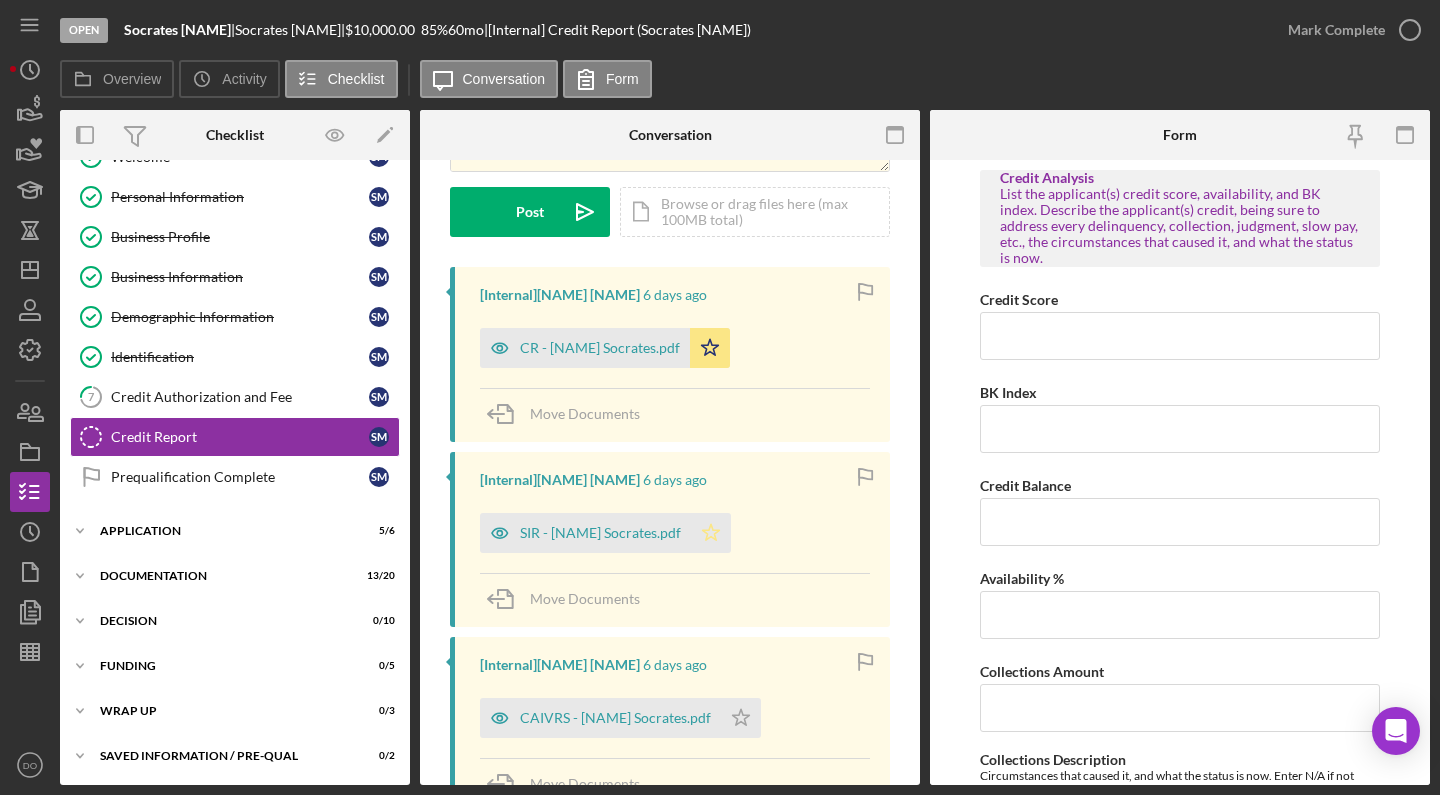 click 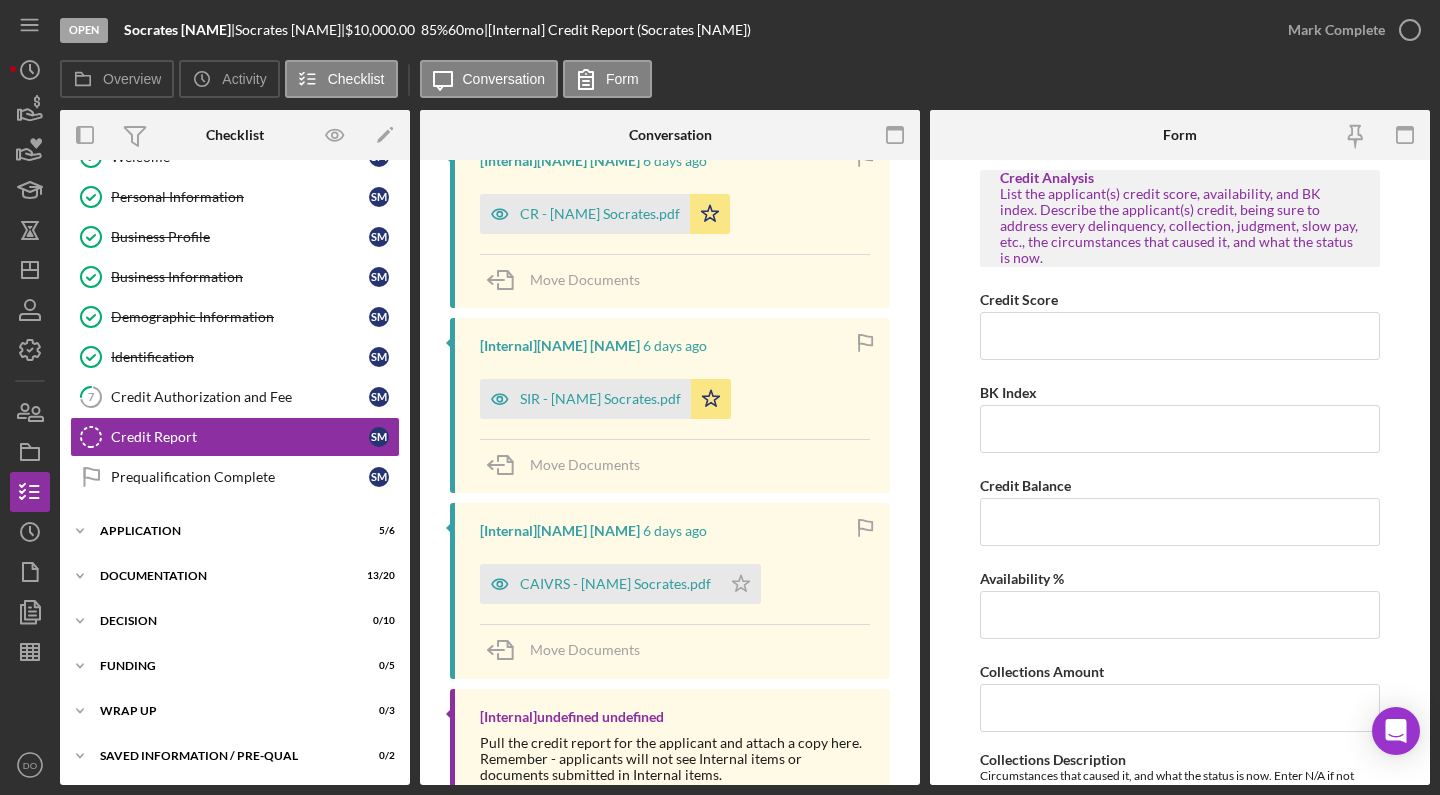 scroll, scrollTop: 384, scrollLeft: 0, axis: vertical 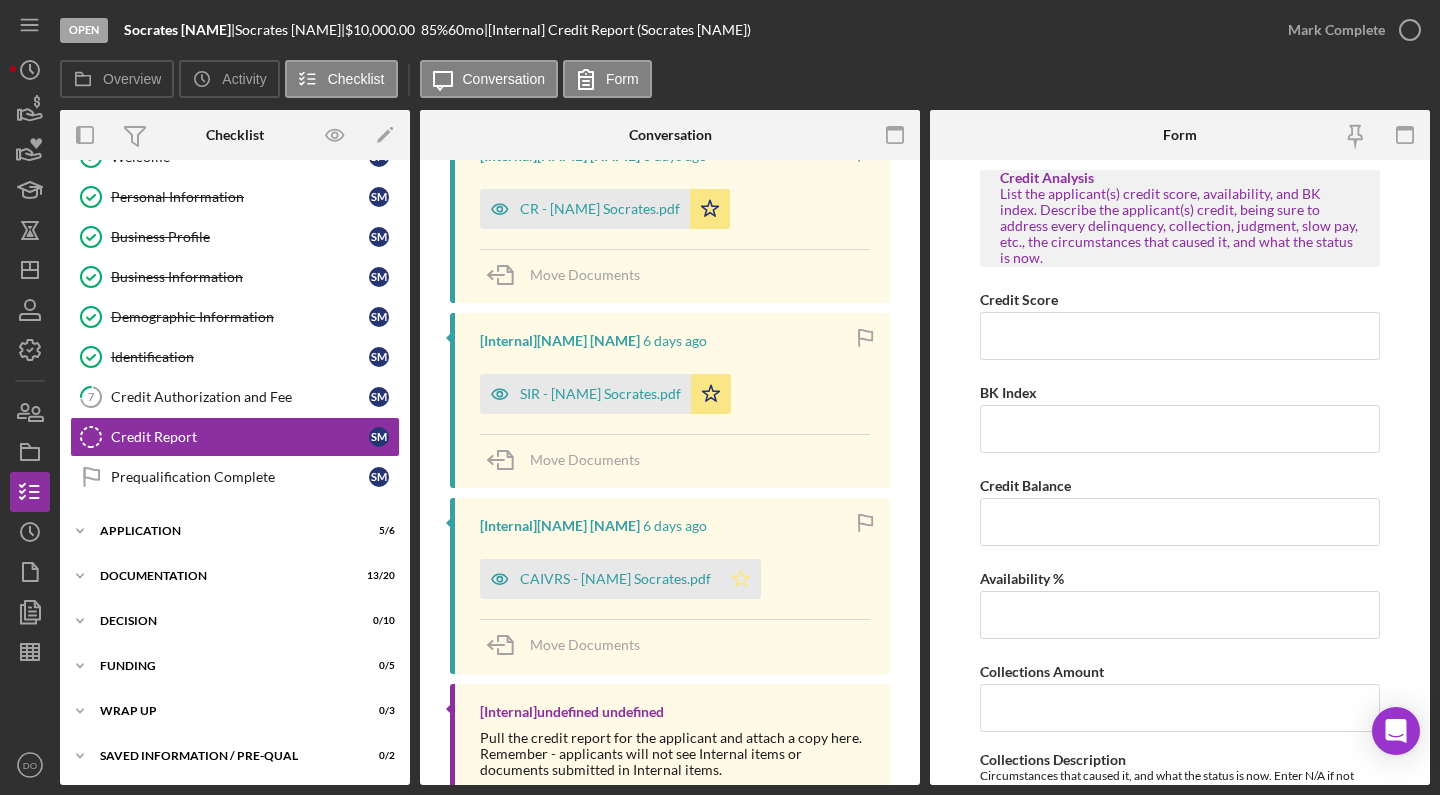 click on "Icon/Star" 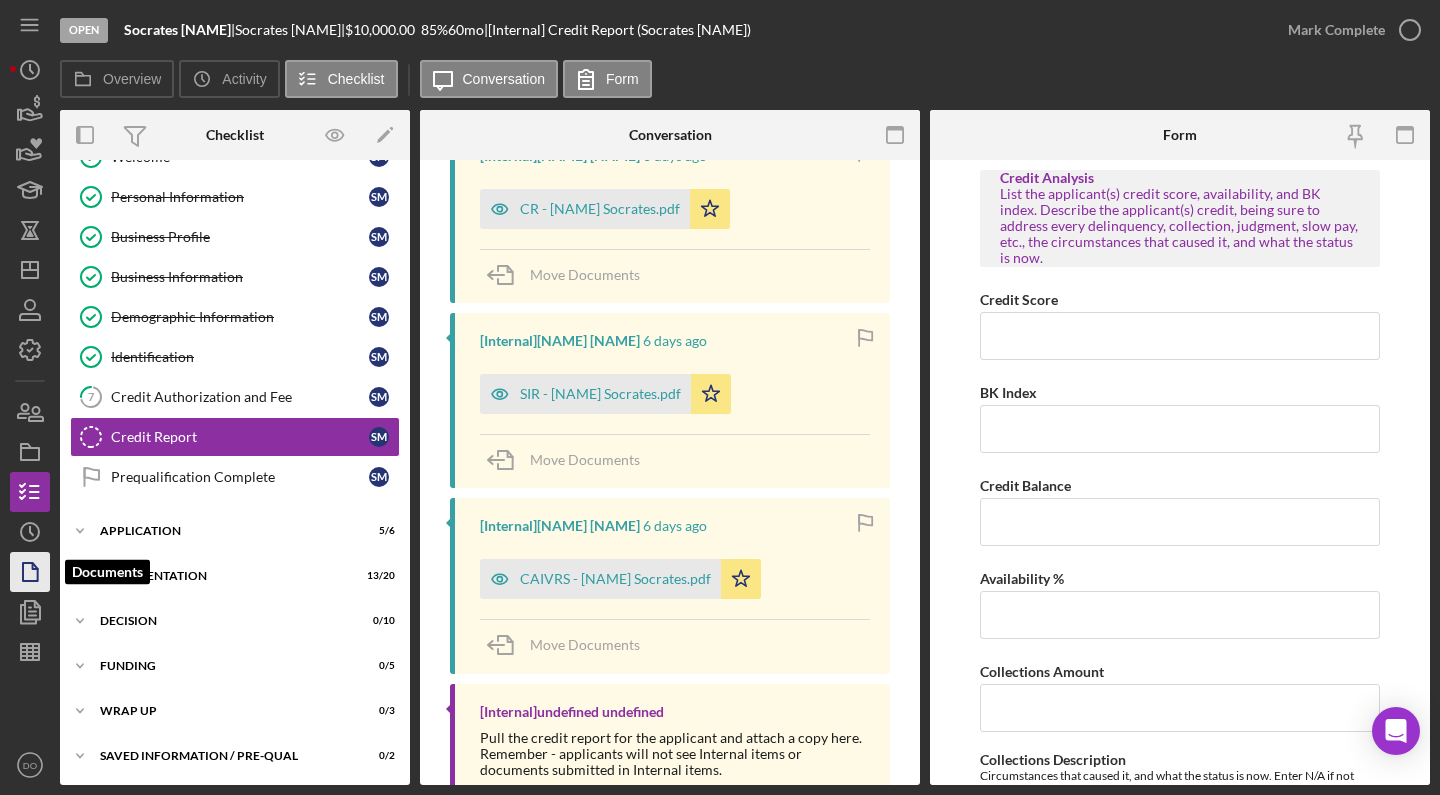 click 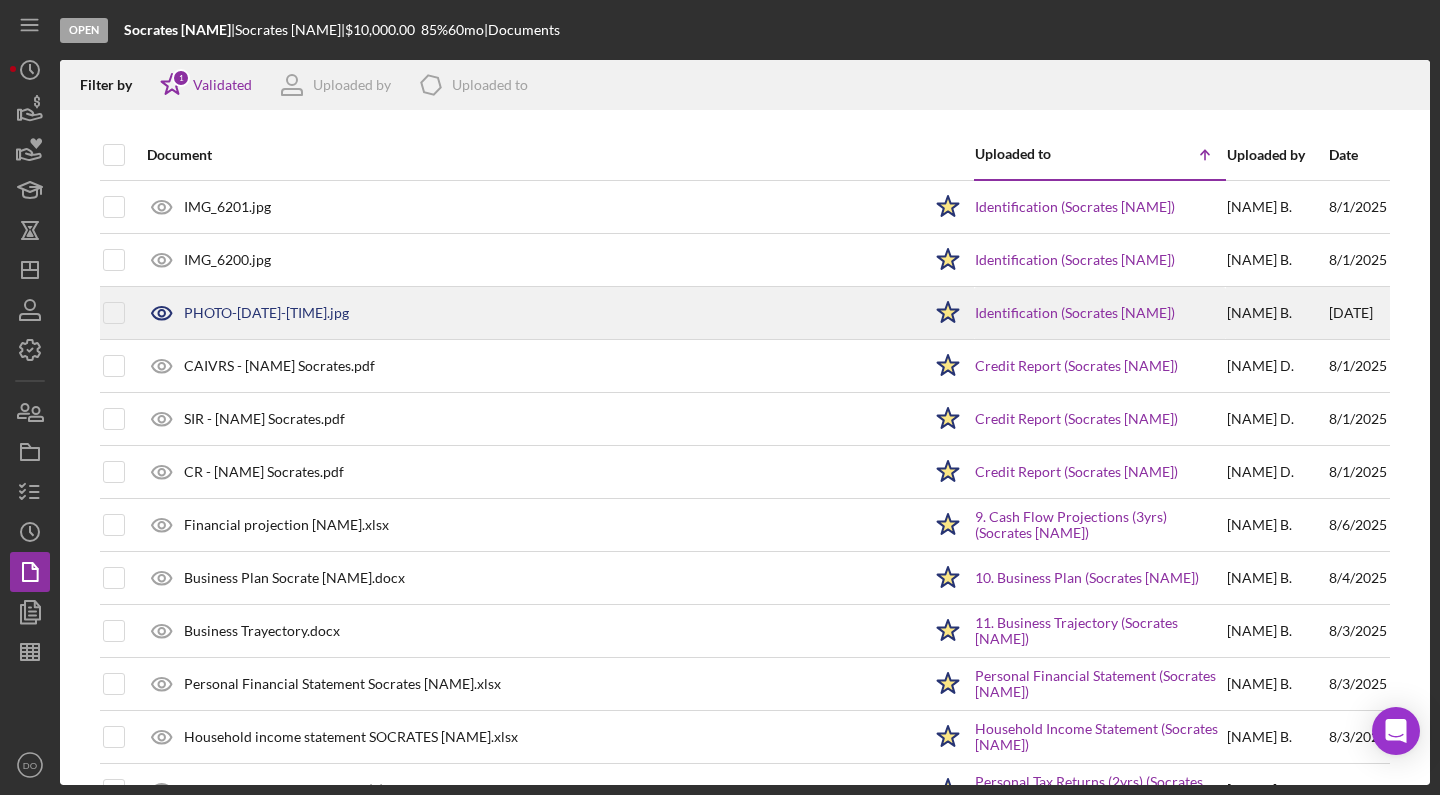 scroll, scrollTop: 29, scrollLeft: 0, axis: vertical 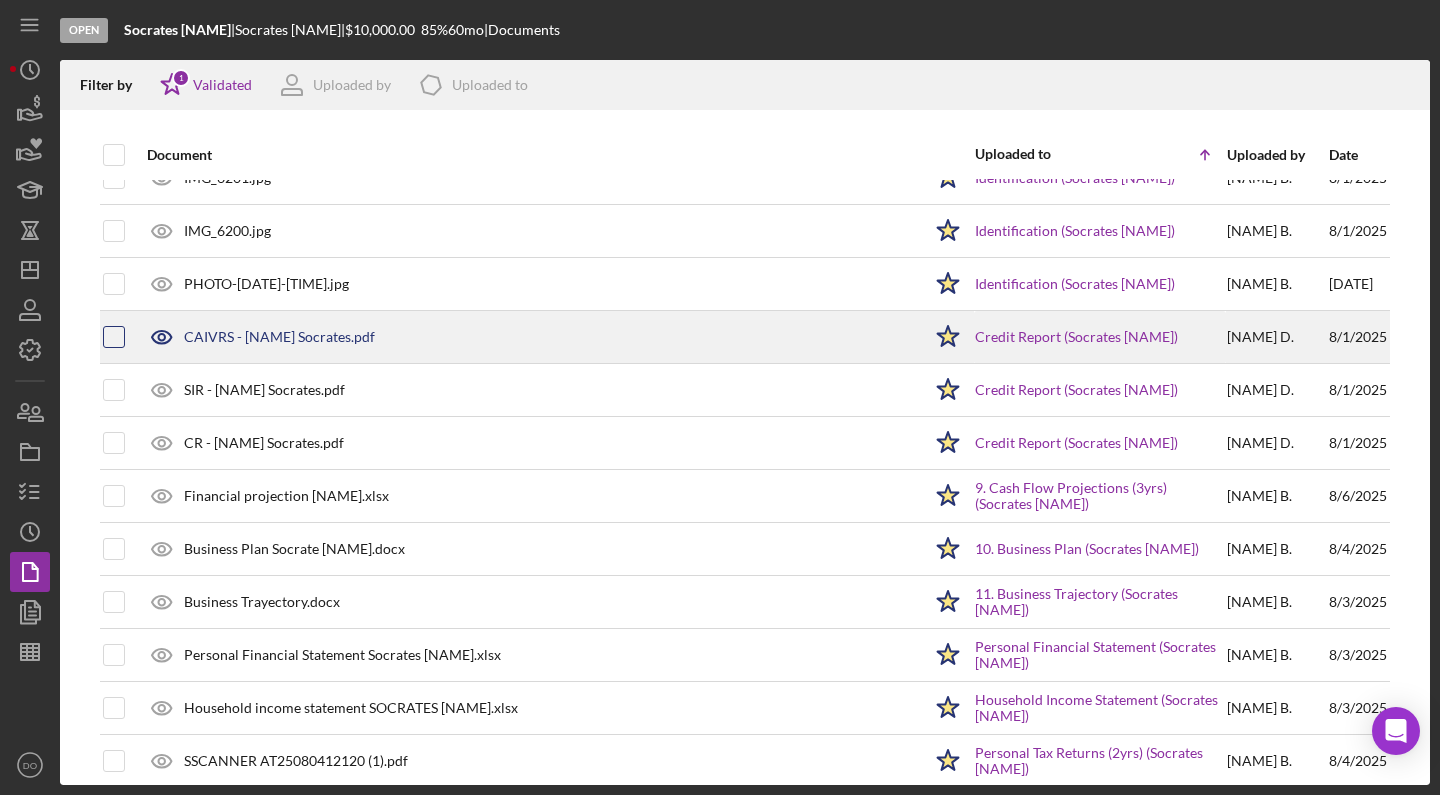 click at bounding box center (114, 337) 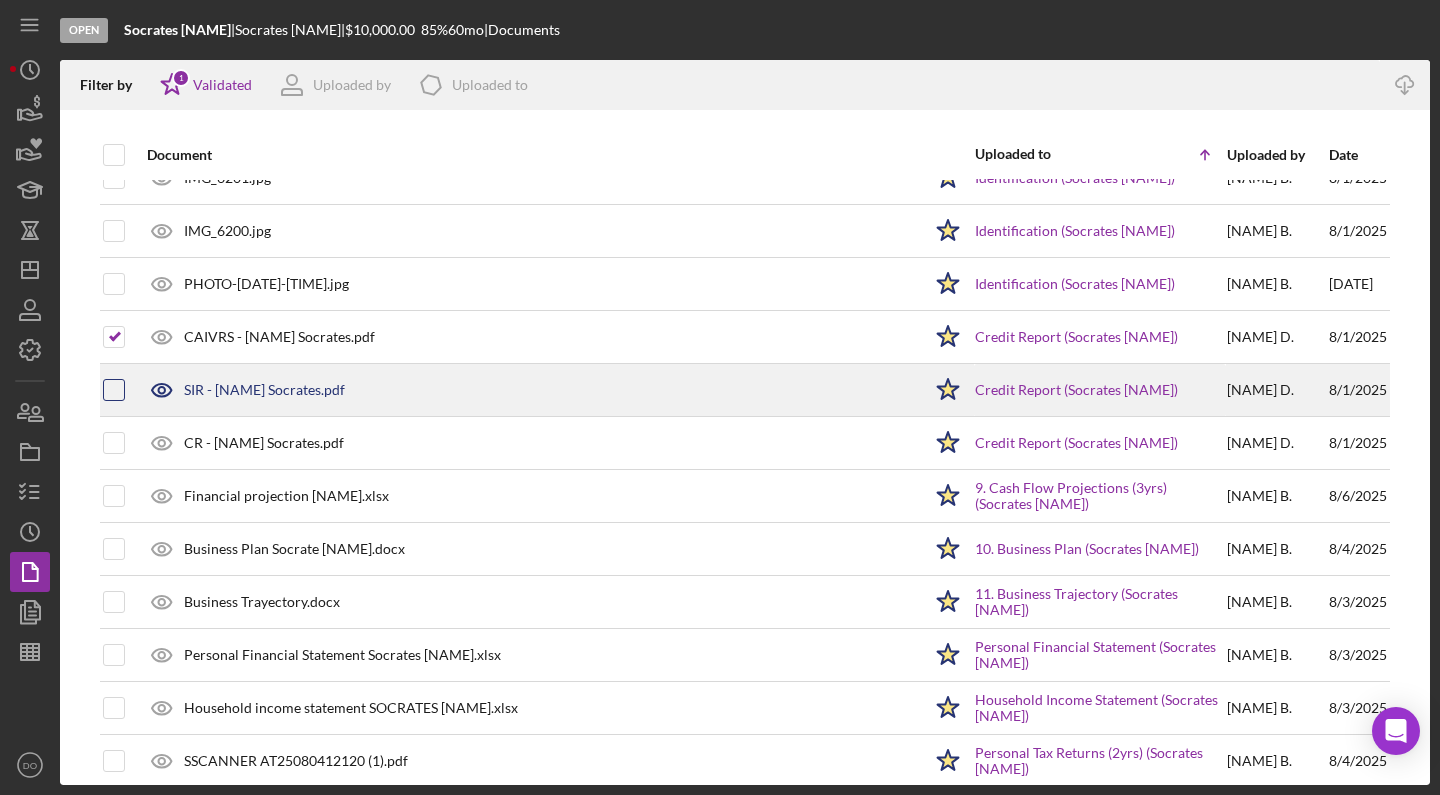 click at bounding box center (114, 390) 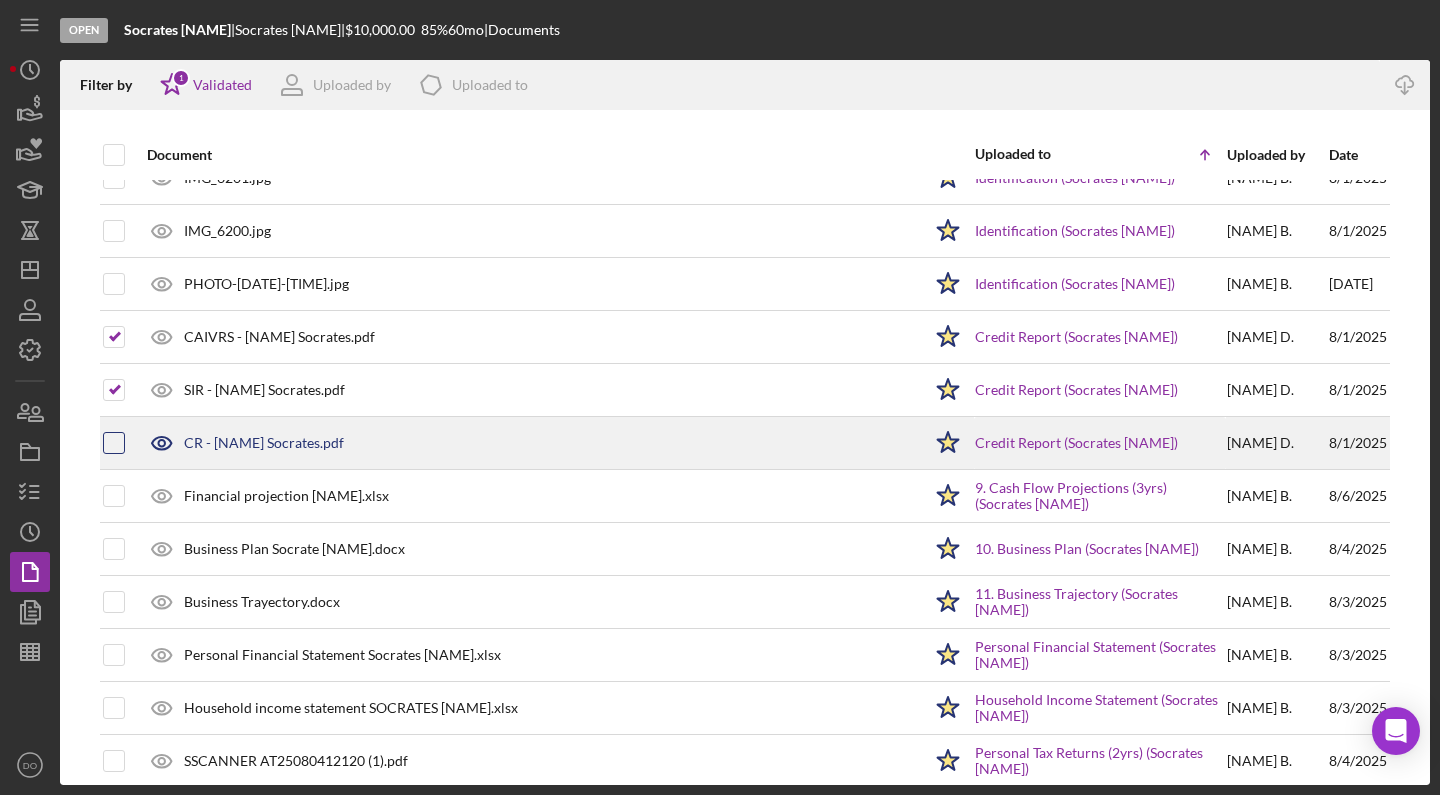 click at bounding box center [114, 443] 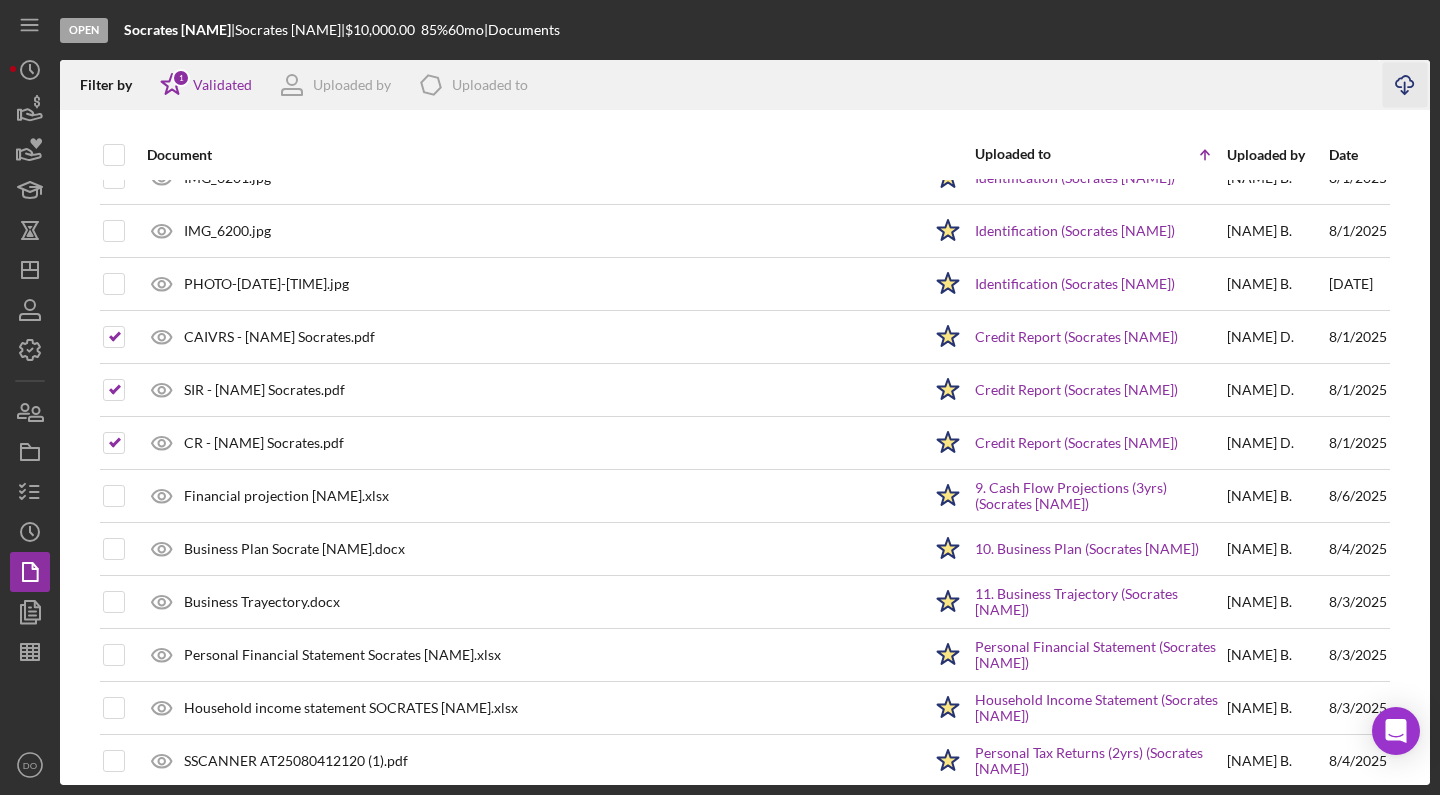 click on "Icon/Download" 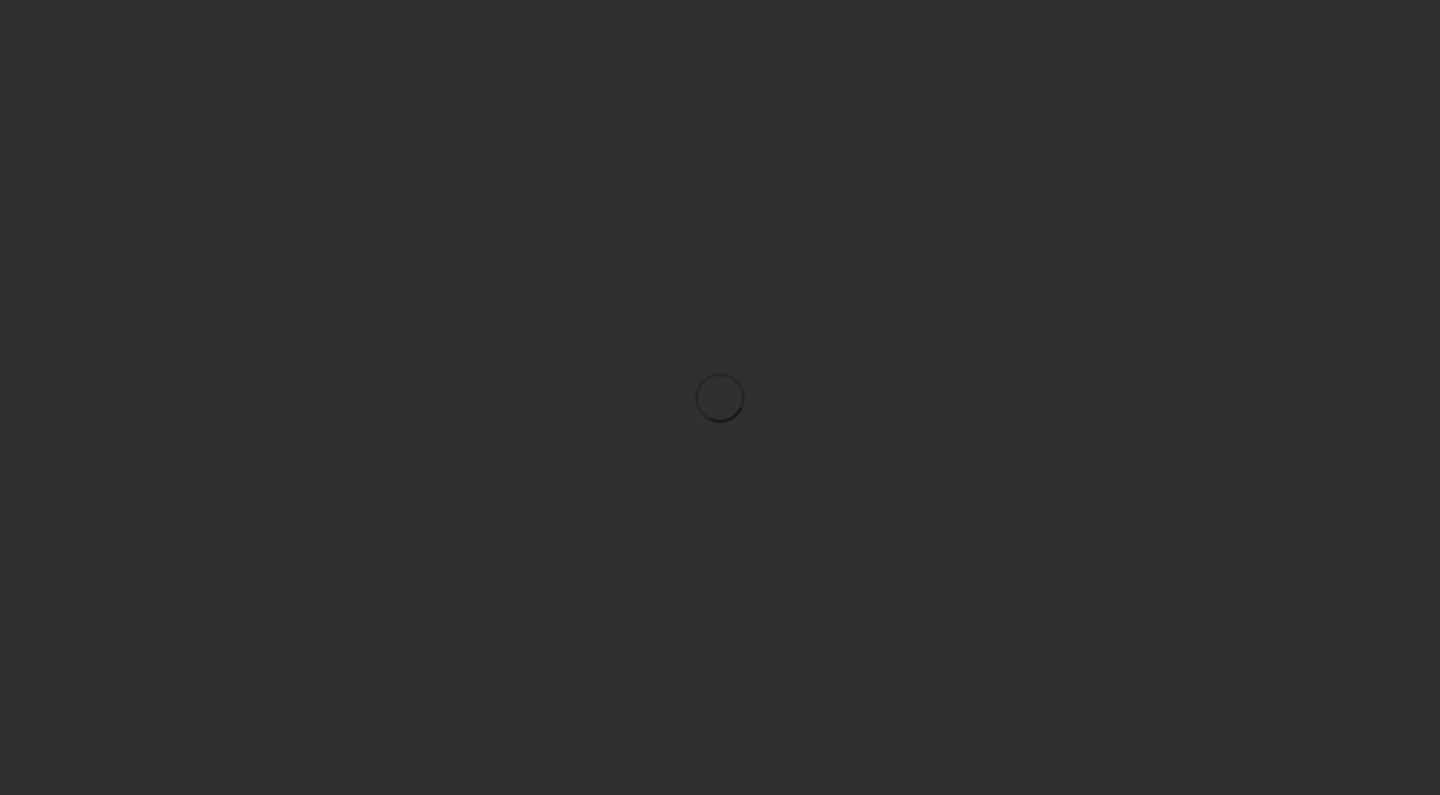 scroll, scrollTop: 0, scrollLeft: 0, axis: both 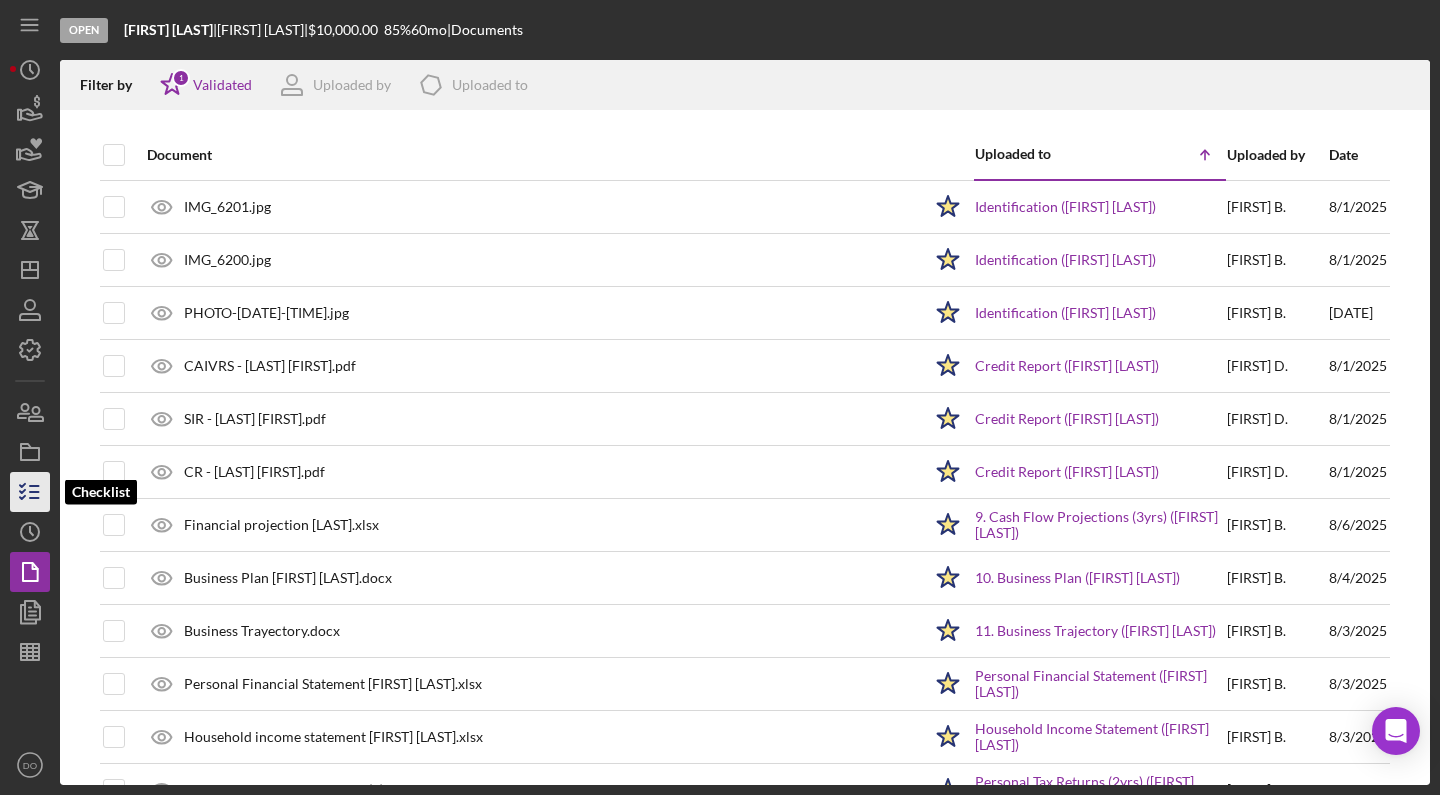 click 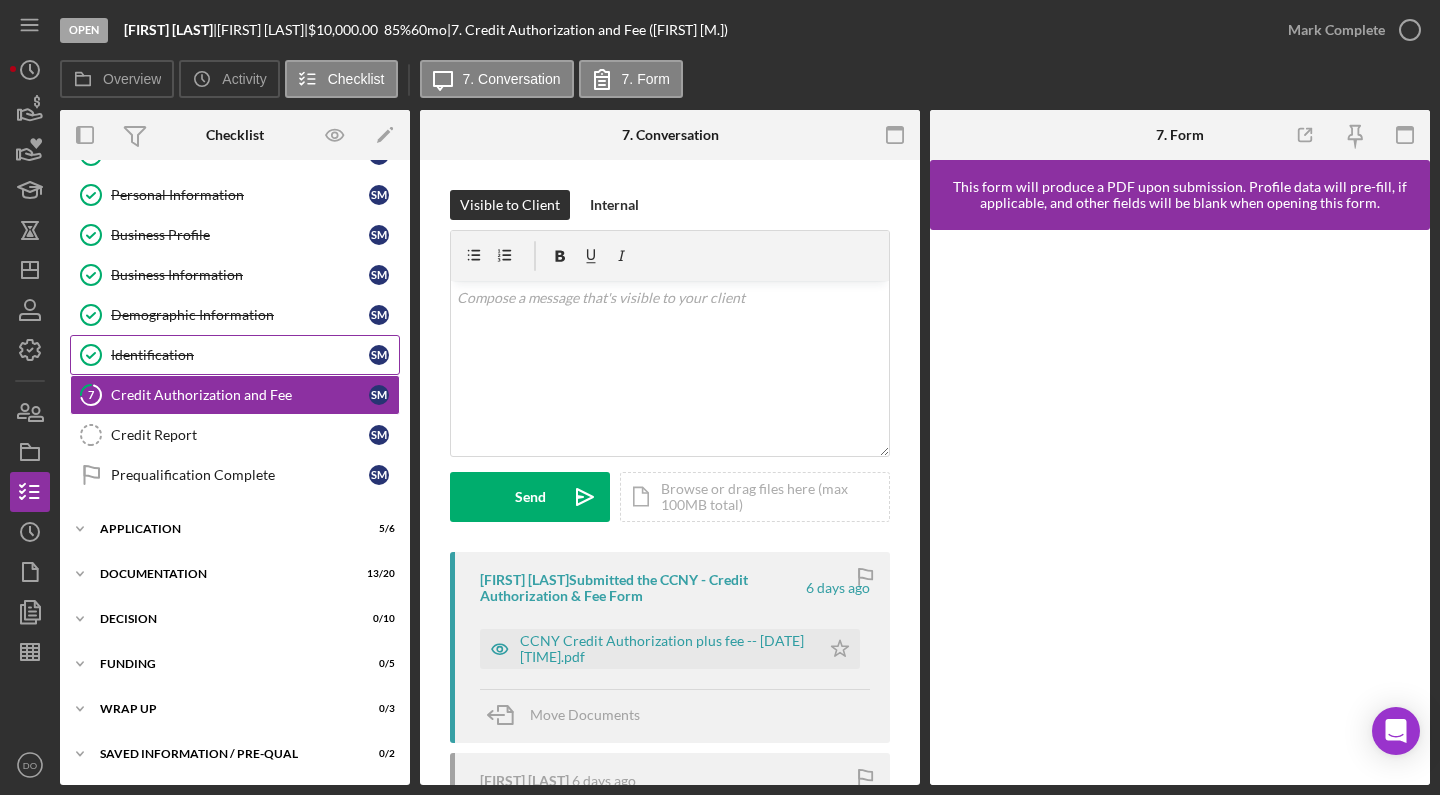 scroll, scrollTop: 76, scrollLeft: 0, axis: vertical 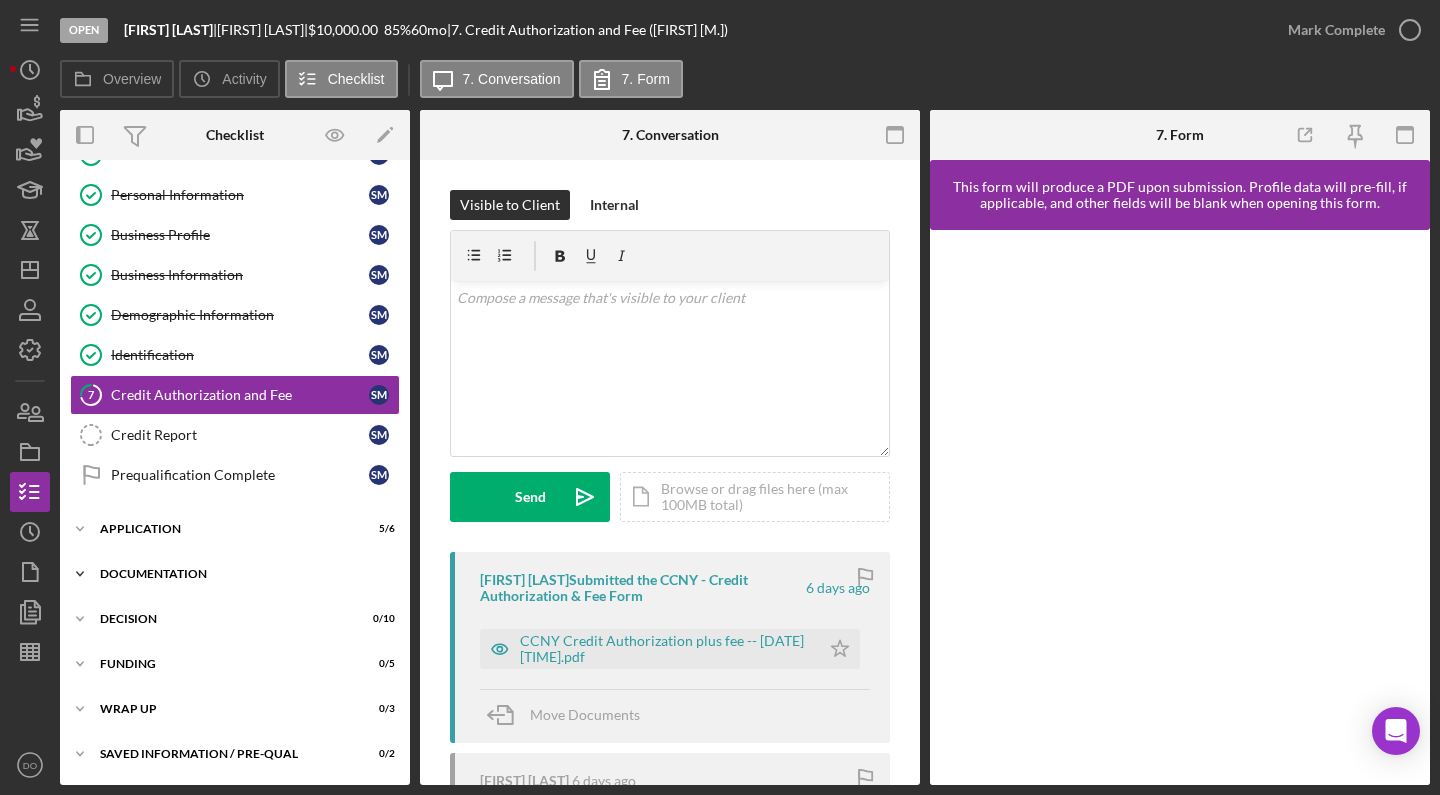 click on "Icon/Expander Documentation 13 / 20" at bounding box center [235, 574] 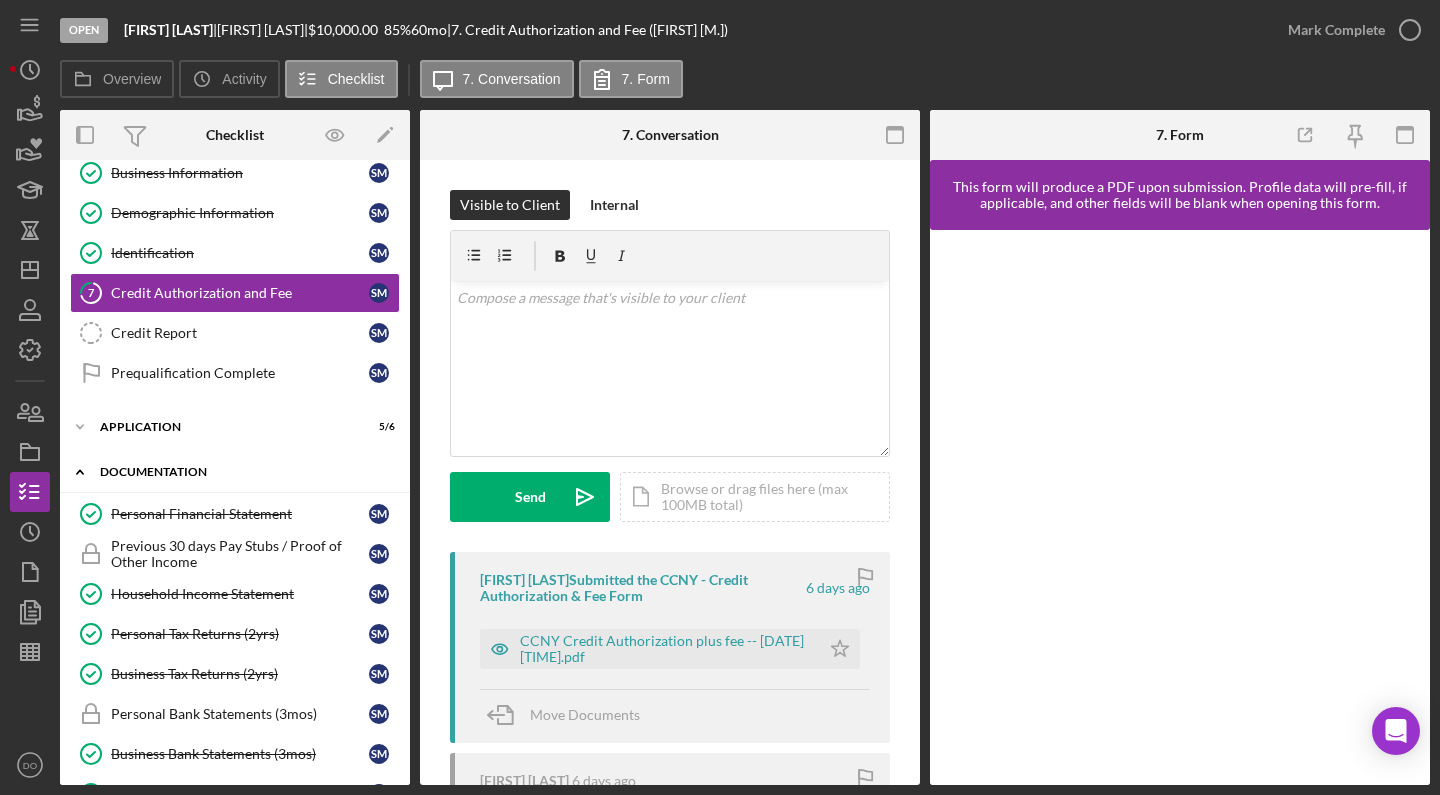 scroll, scrollTop: 180, scrollLeft: 0, axis: vertical 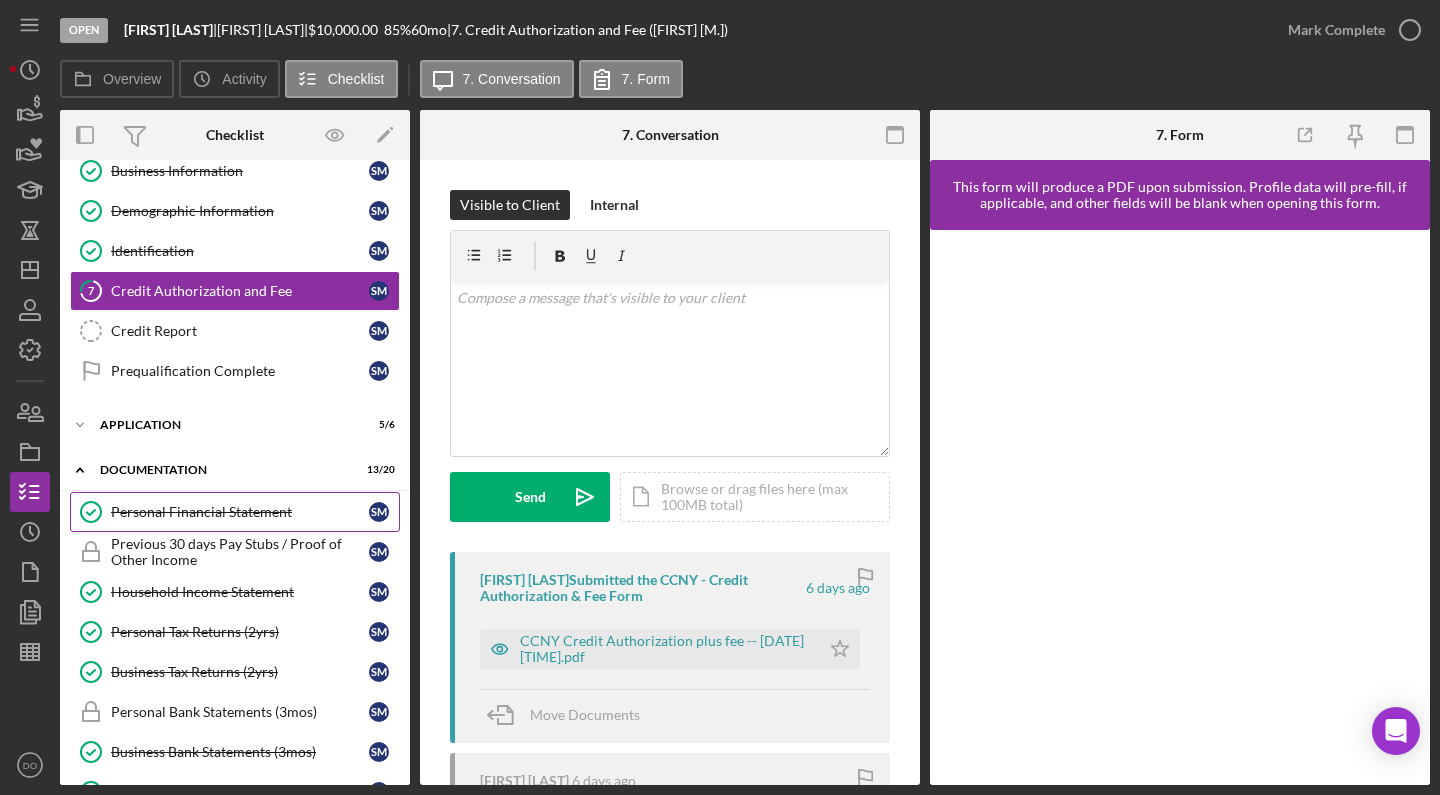 click on "Personal Financial Statement" at bounding box center (240, 512) 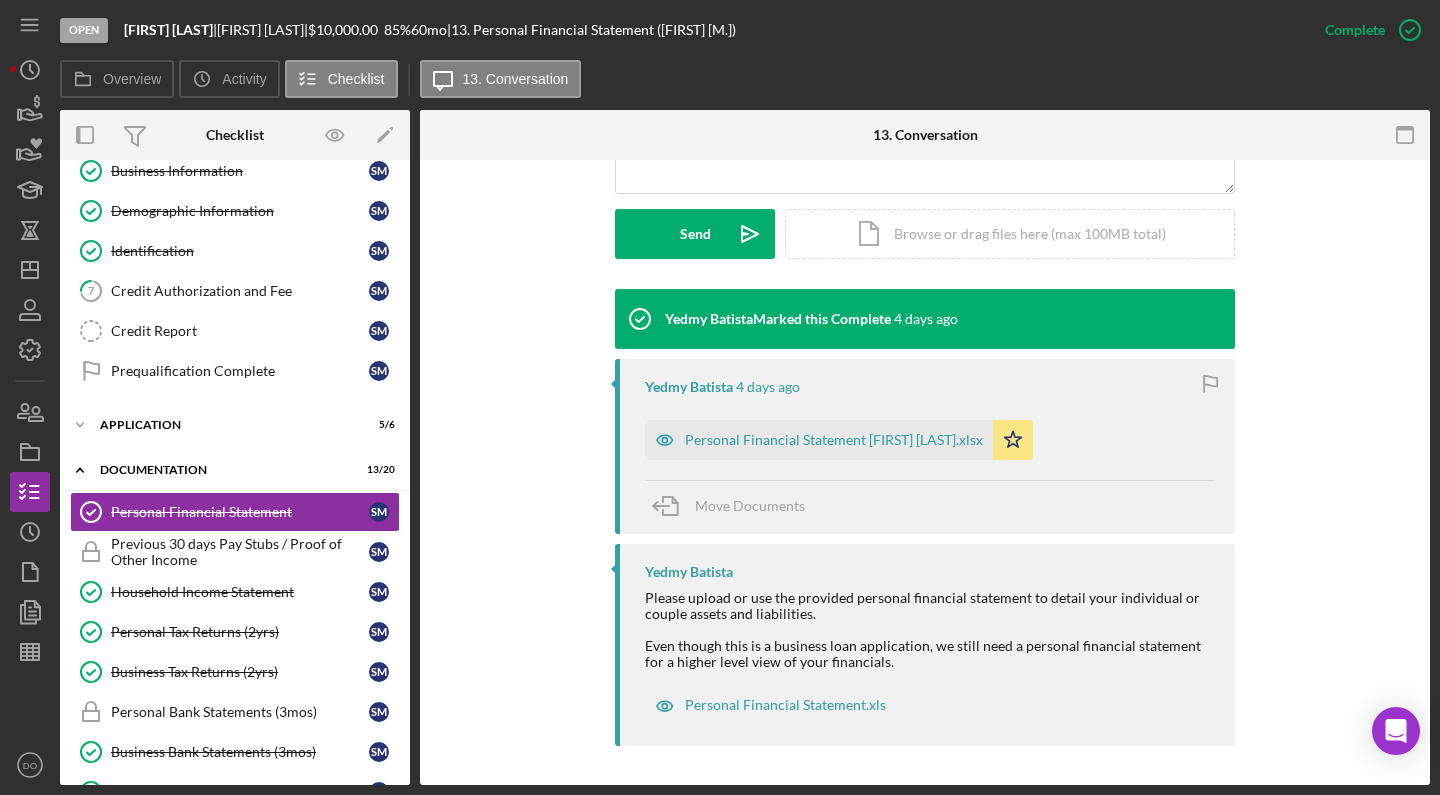 scroll, scrollTop: 537, scrollLeft: 0, axis: vertical 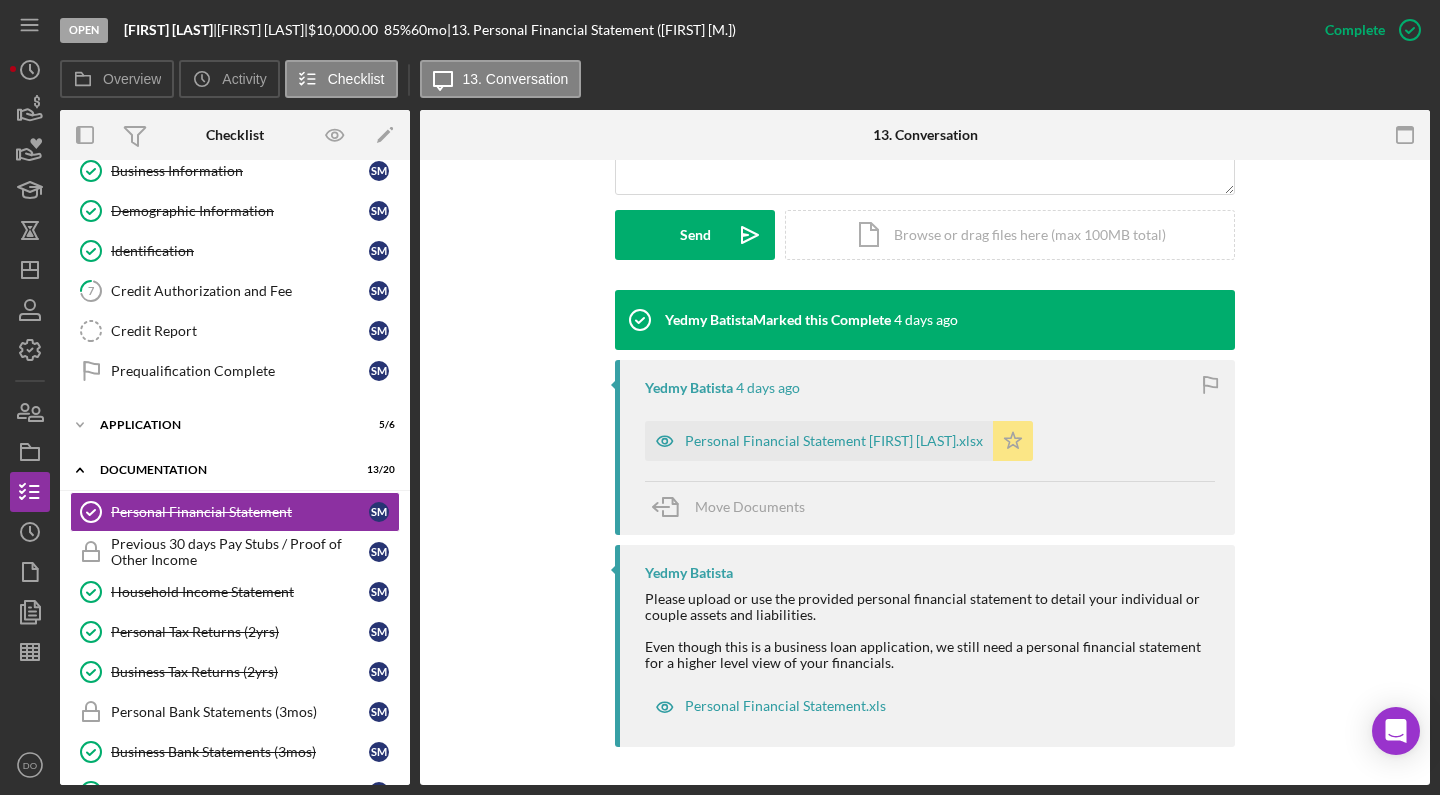 click 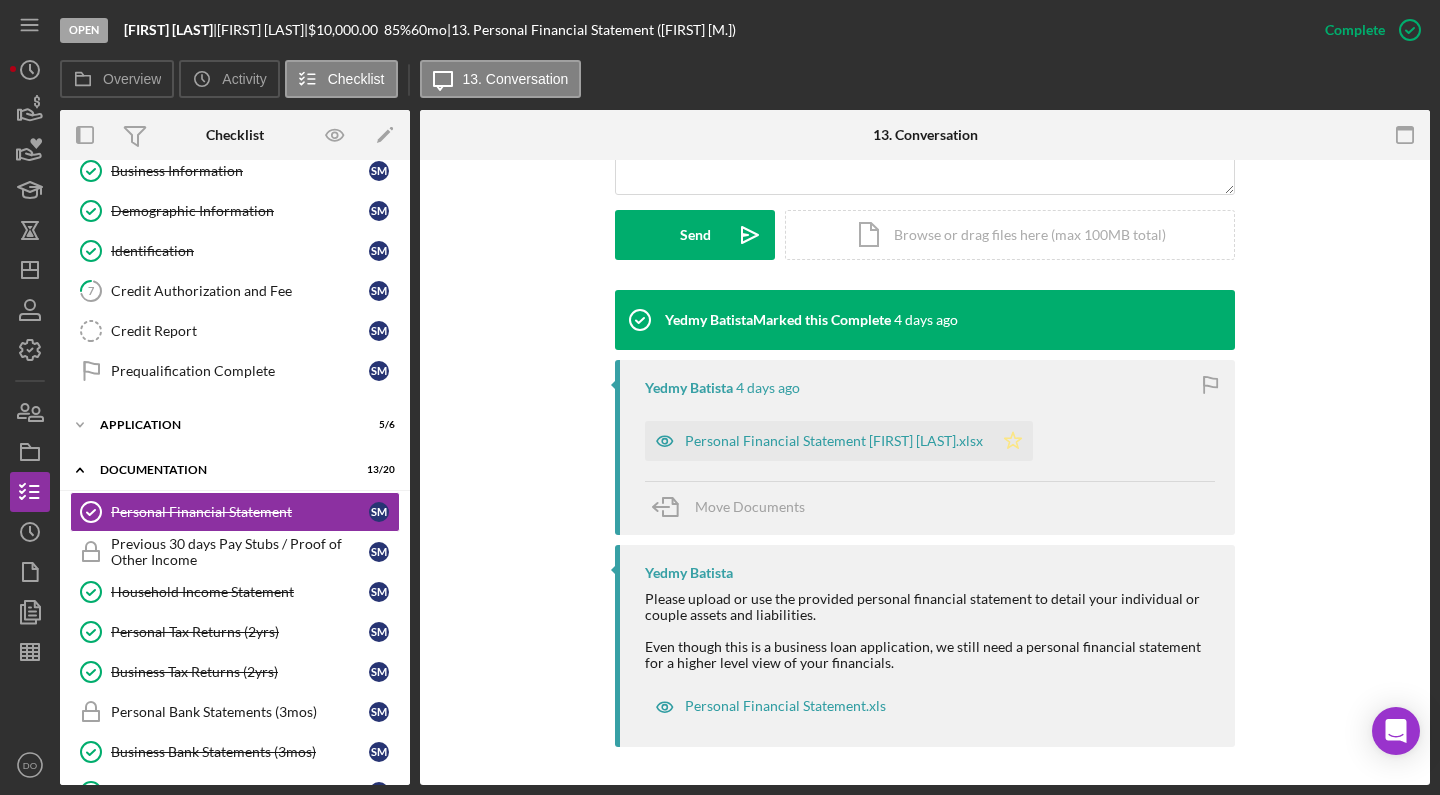 click 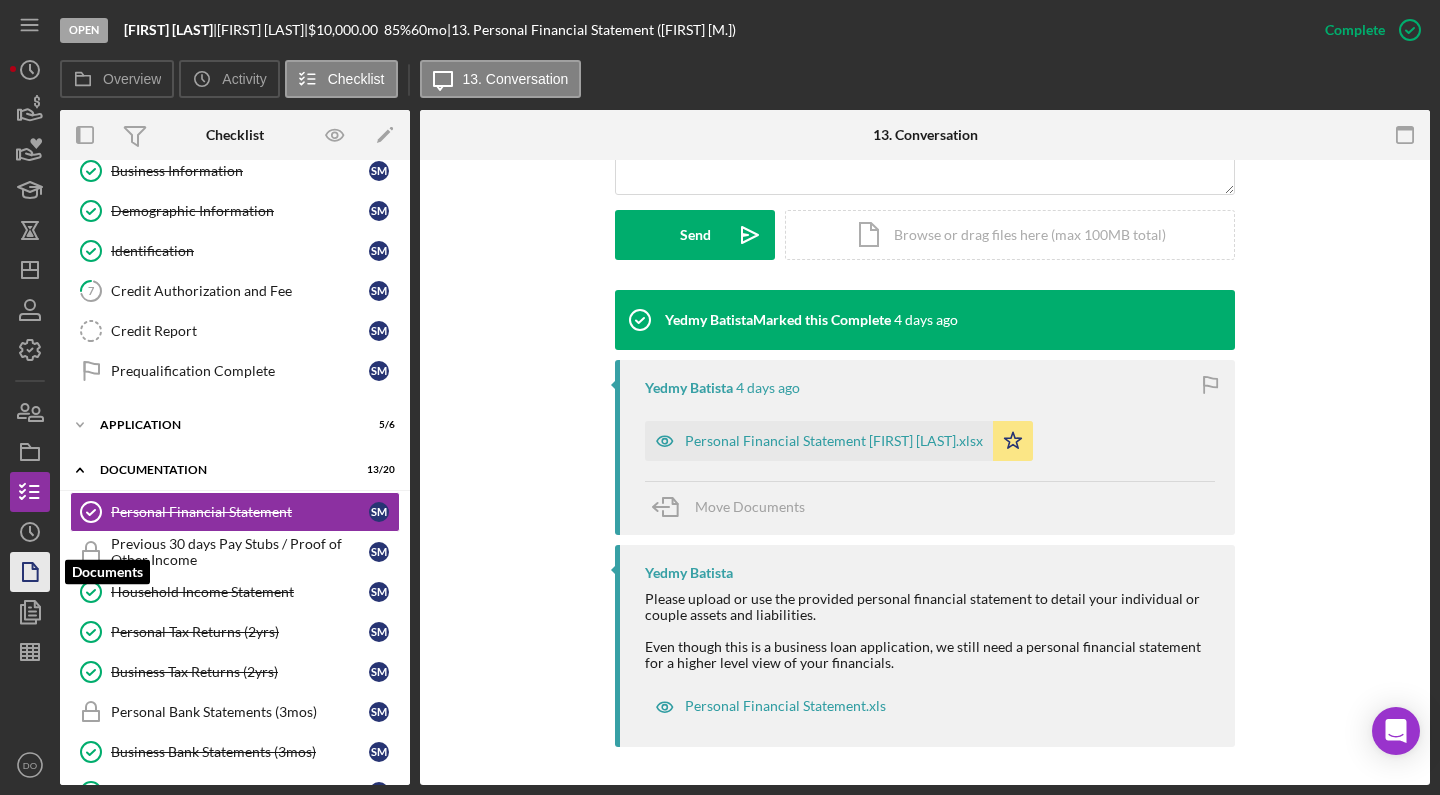 click 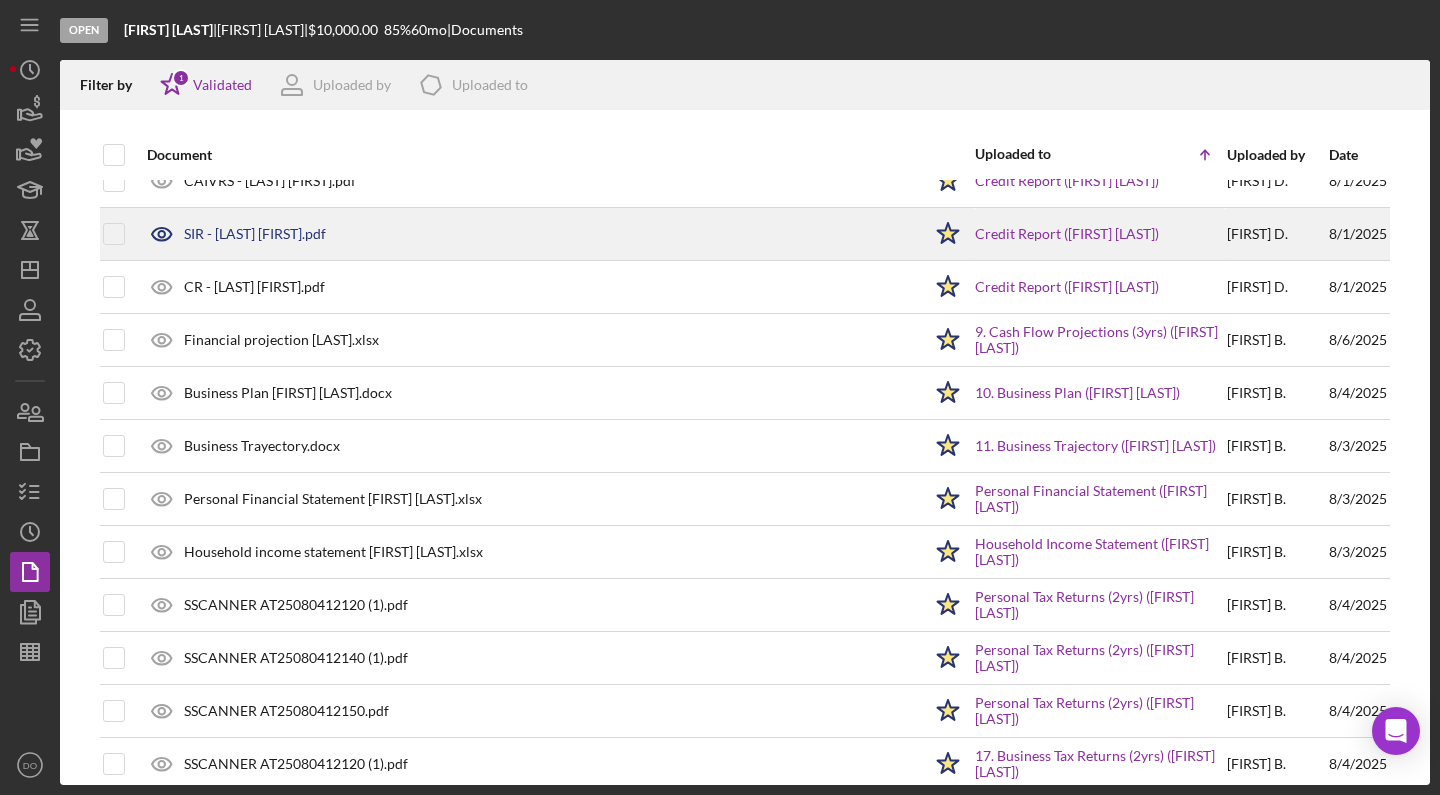 scroll, scrollTop: 224, scrollLeft: 0, axis: vertical 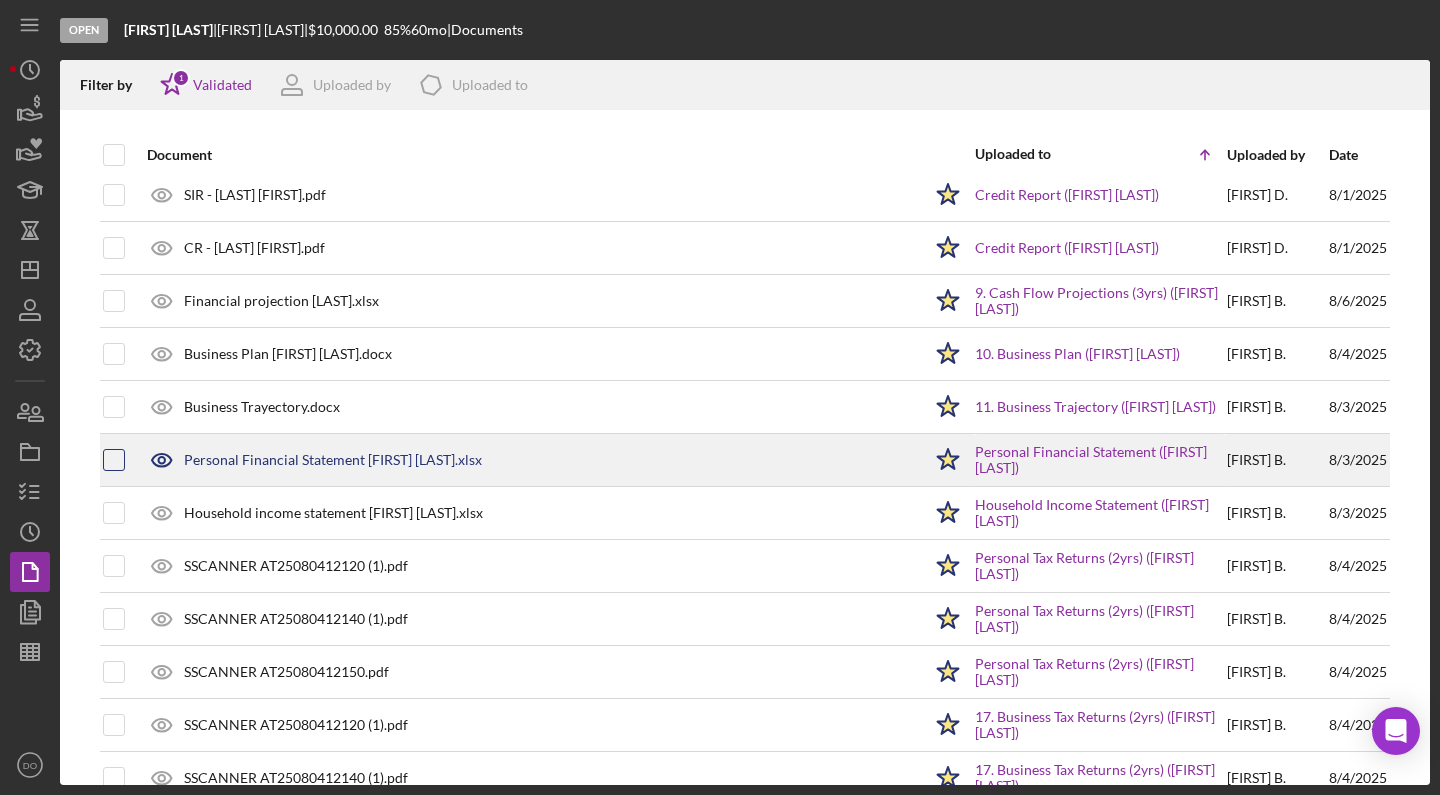 click at bounding box center (114, 460) 